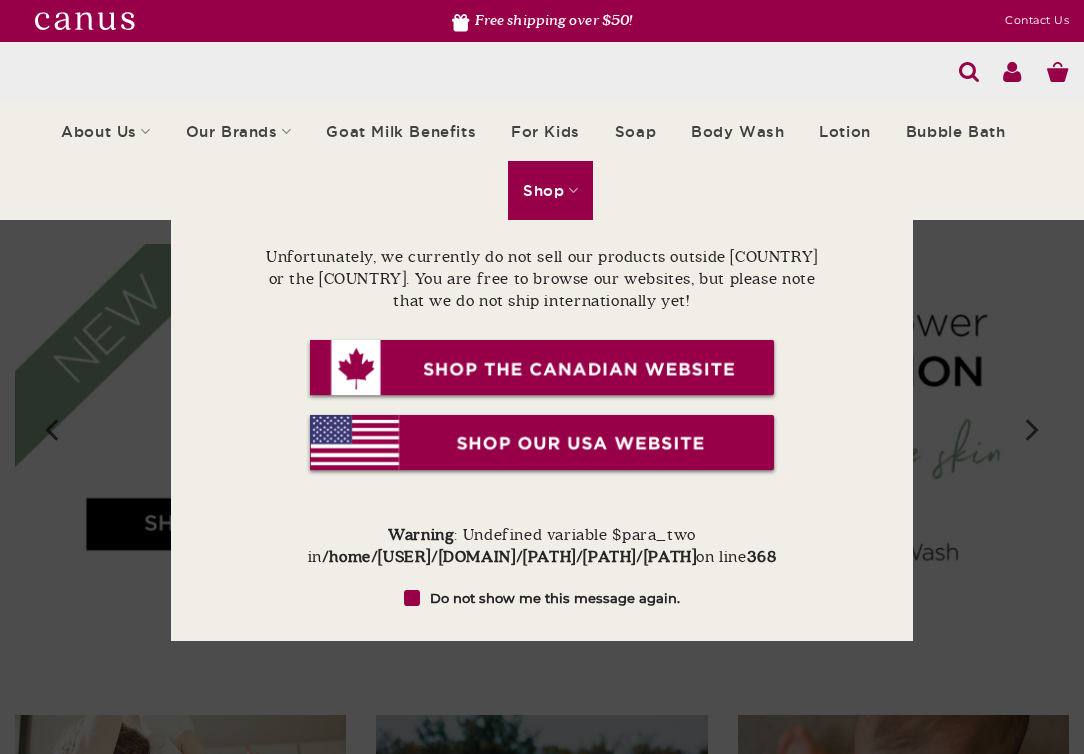 scroll, scrollTop: 0, scrollLeft: 0, axis: both 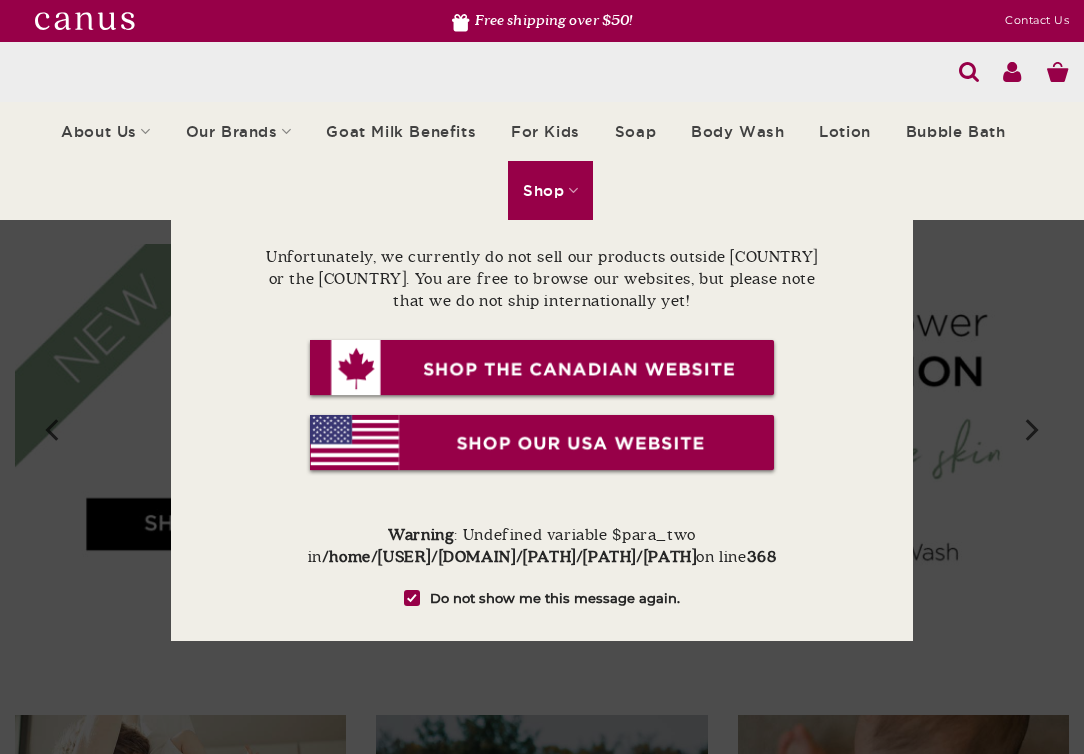 click at bounding box center [542, 369] 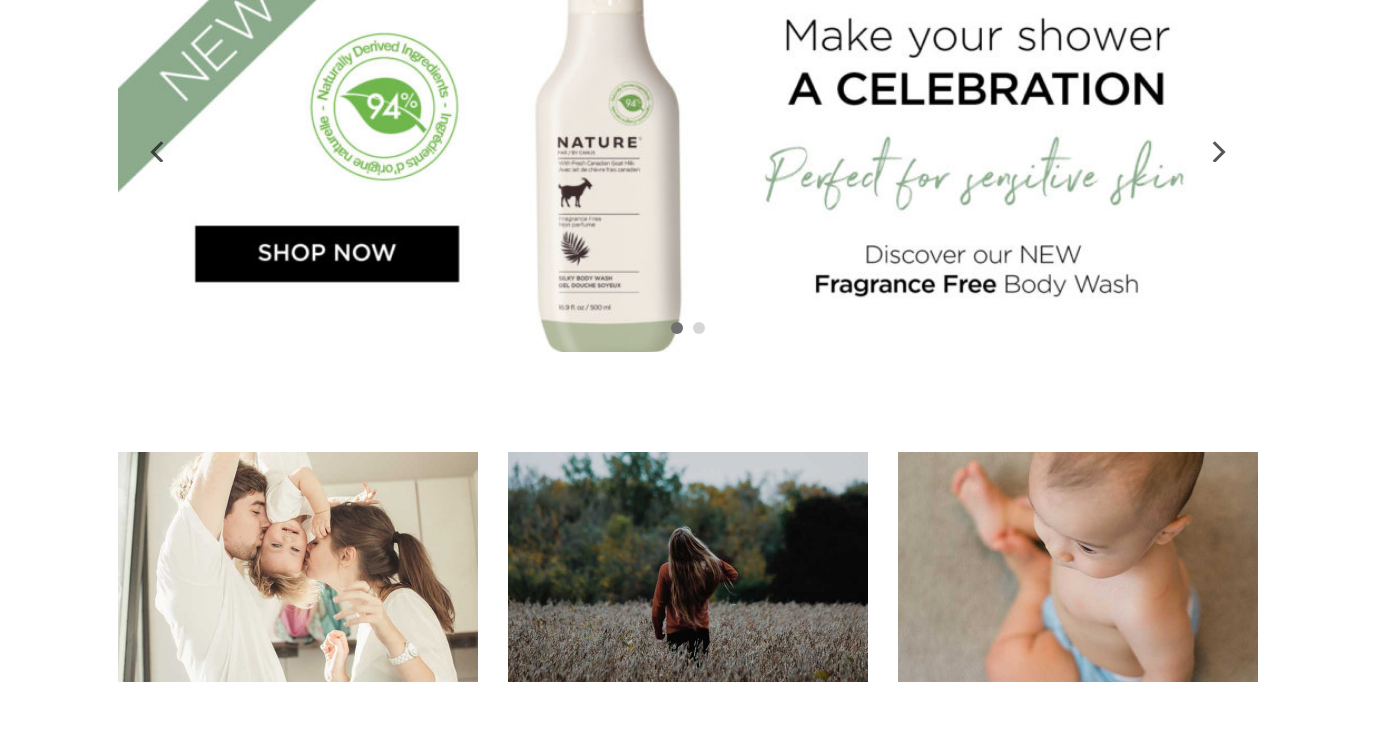 scroll, scrollTop: 0, scrollLeft: 0, axis: both 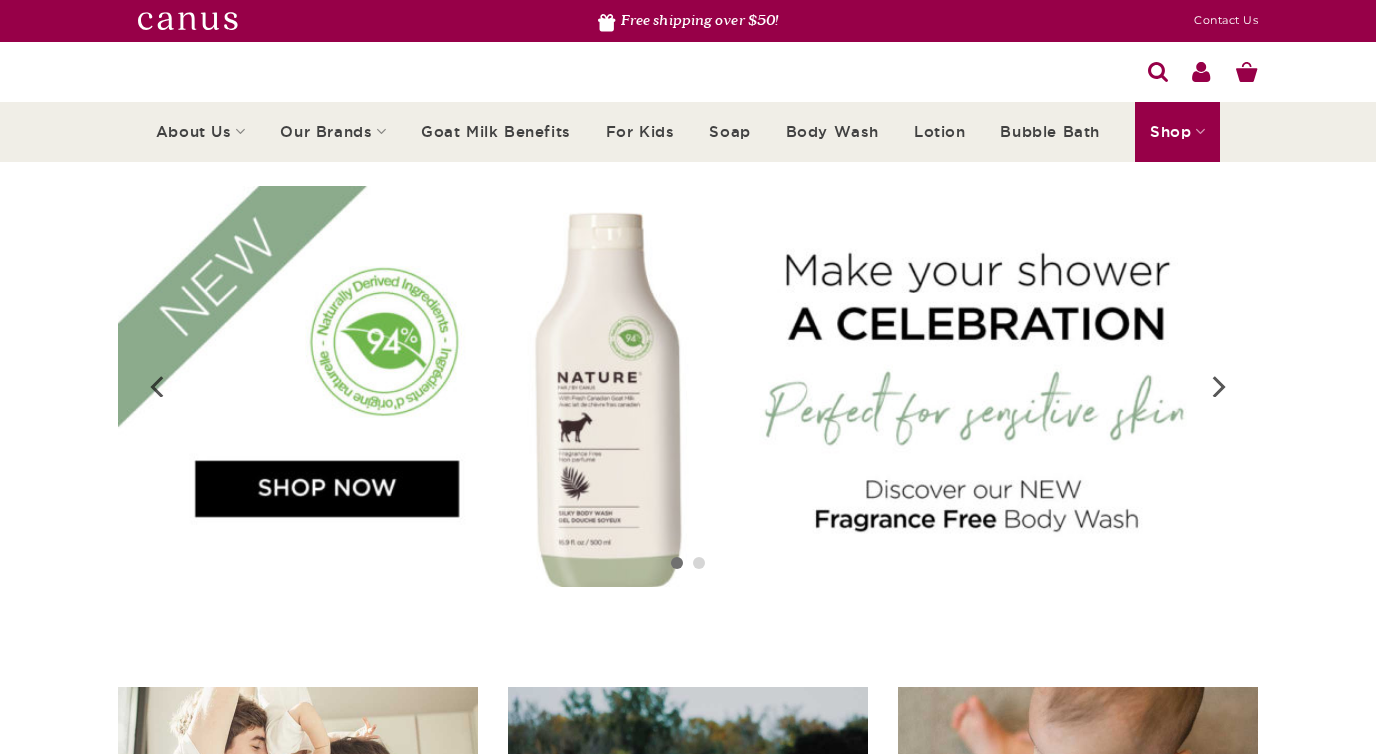 click on "Shop" at bounding box center (1177, 131) 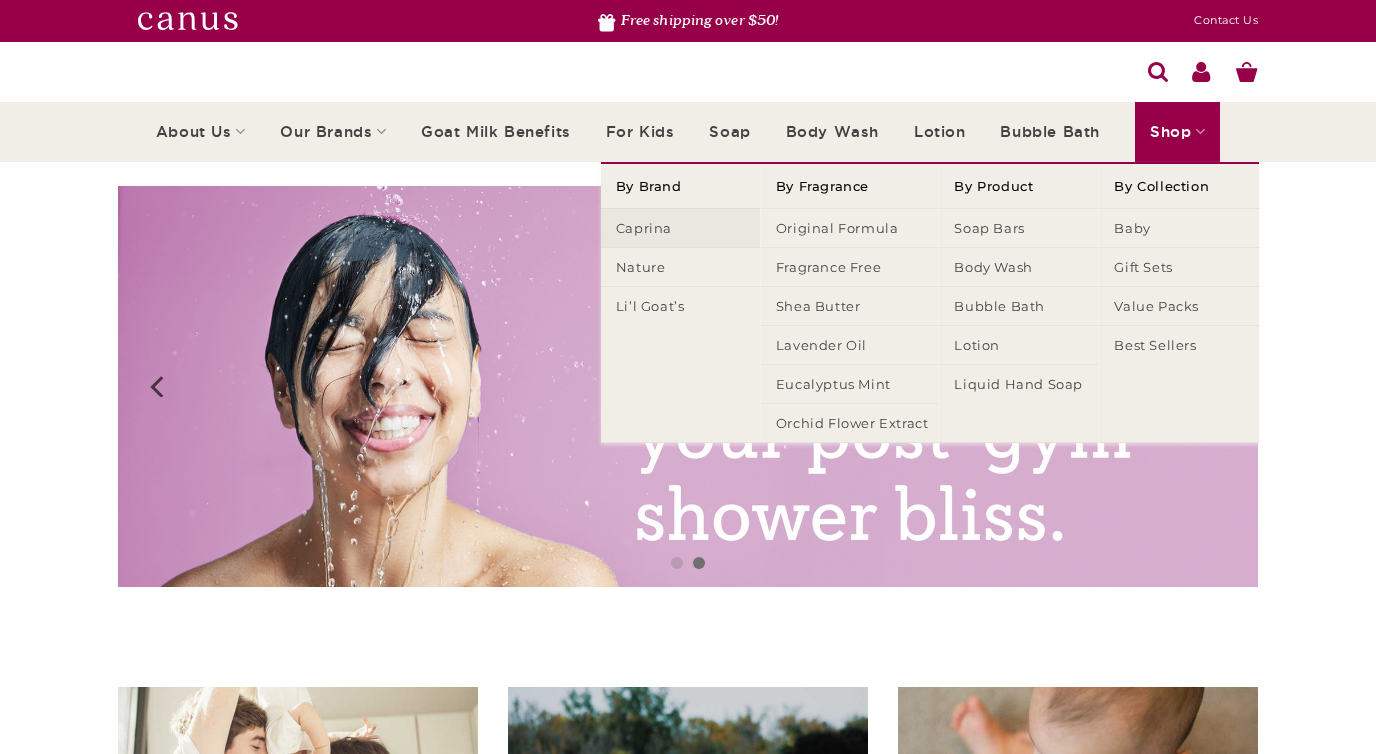 click on "Caprina" at bounding box center [680, 227] 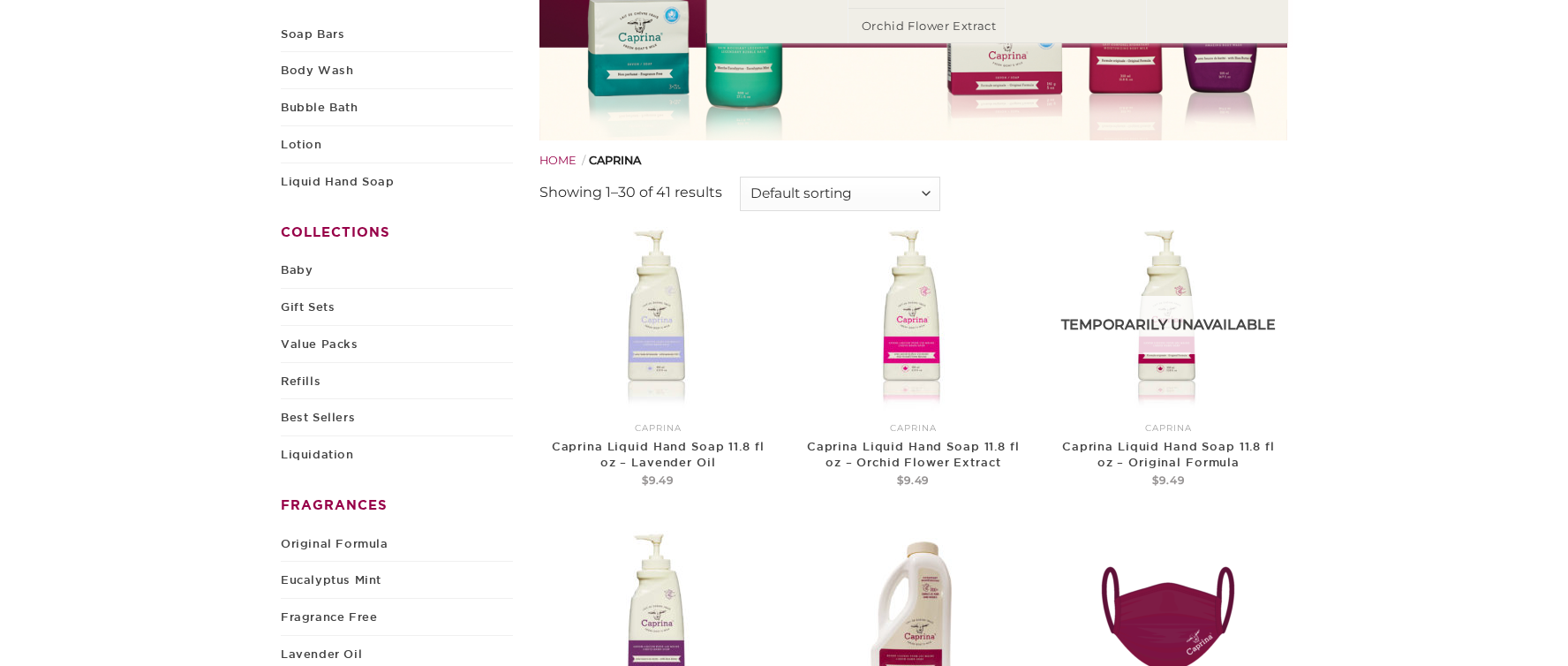 scroll, scrollTop: 0, scrollLeft: 0, axis: both 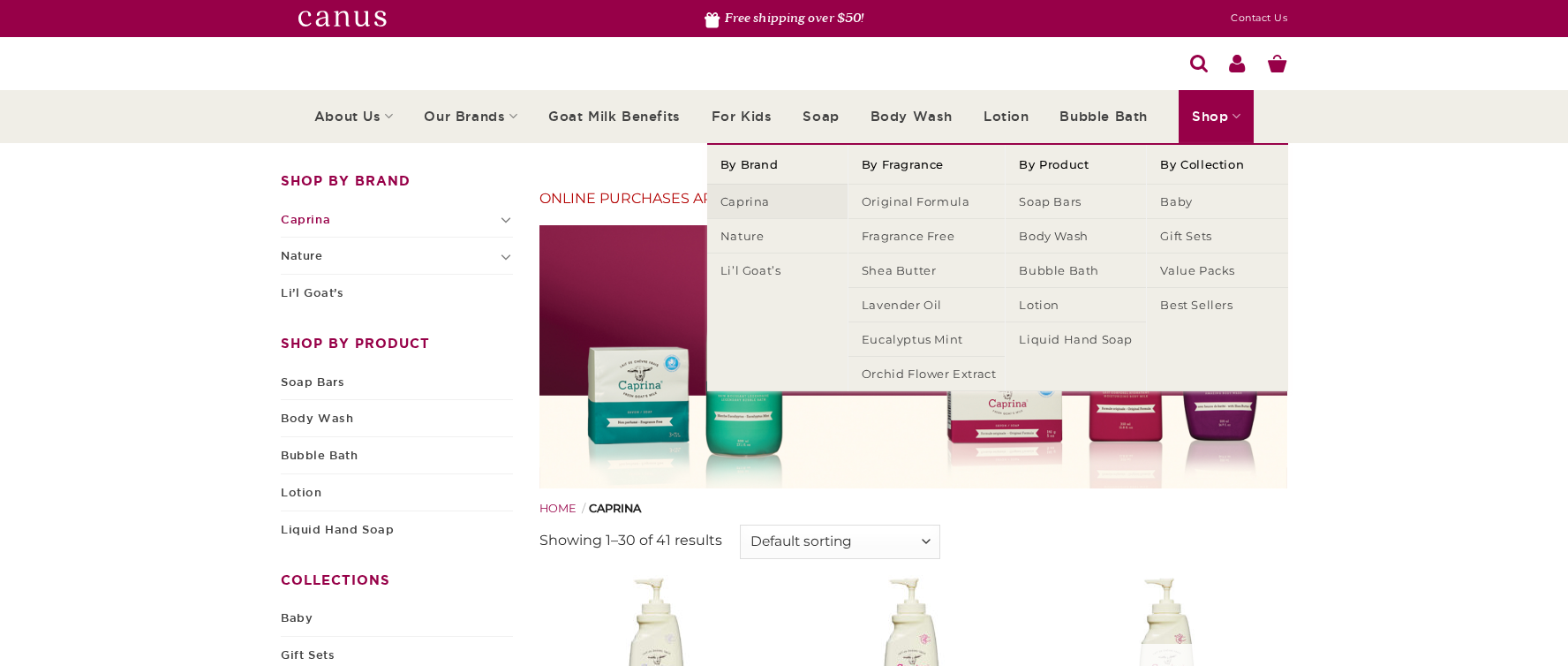 click on "Caprina" at bounding box center (777, 201) 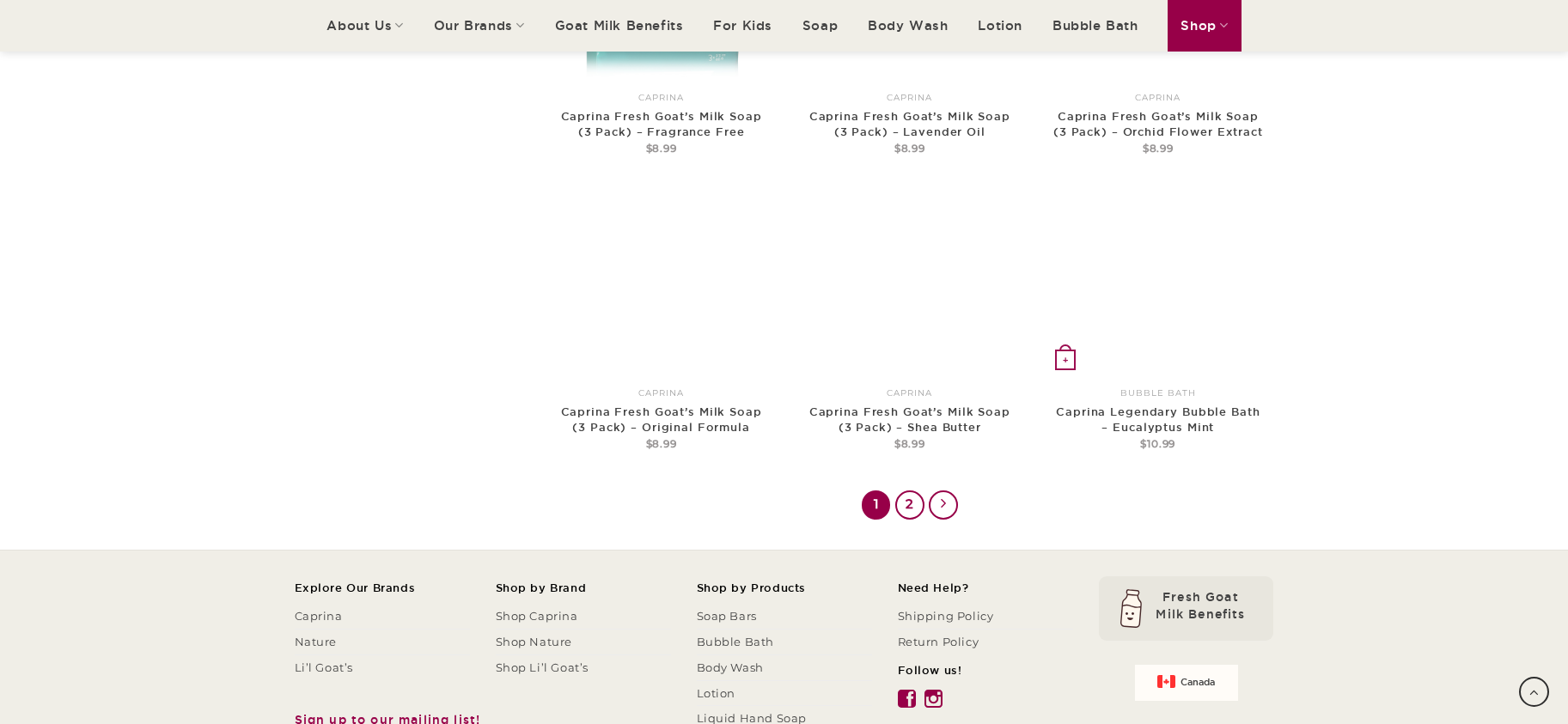 scroll, scrollTop: 3025, scrollLeft: 0, axis: vertical 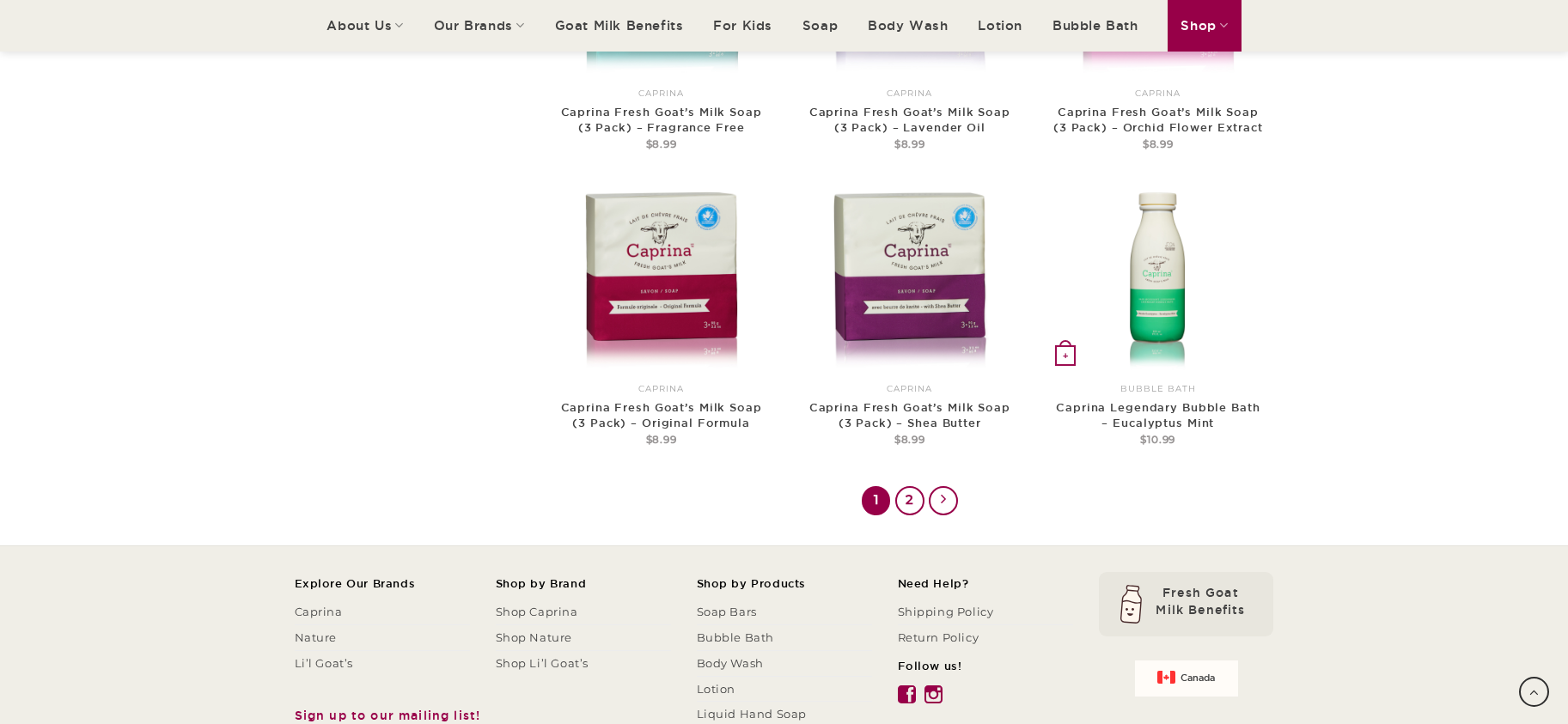click at bounding box center [1158, 279] 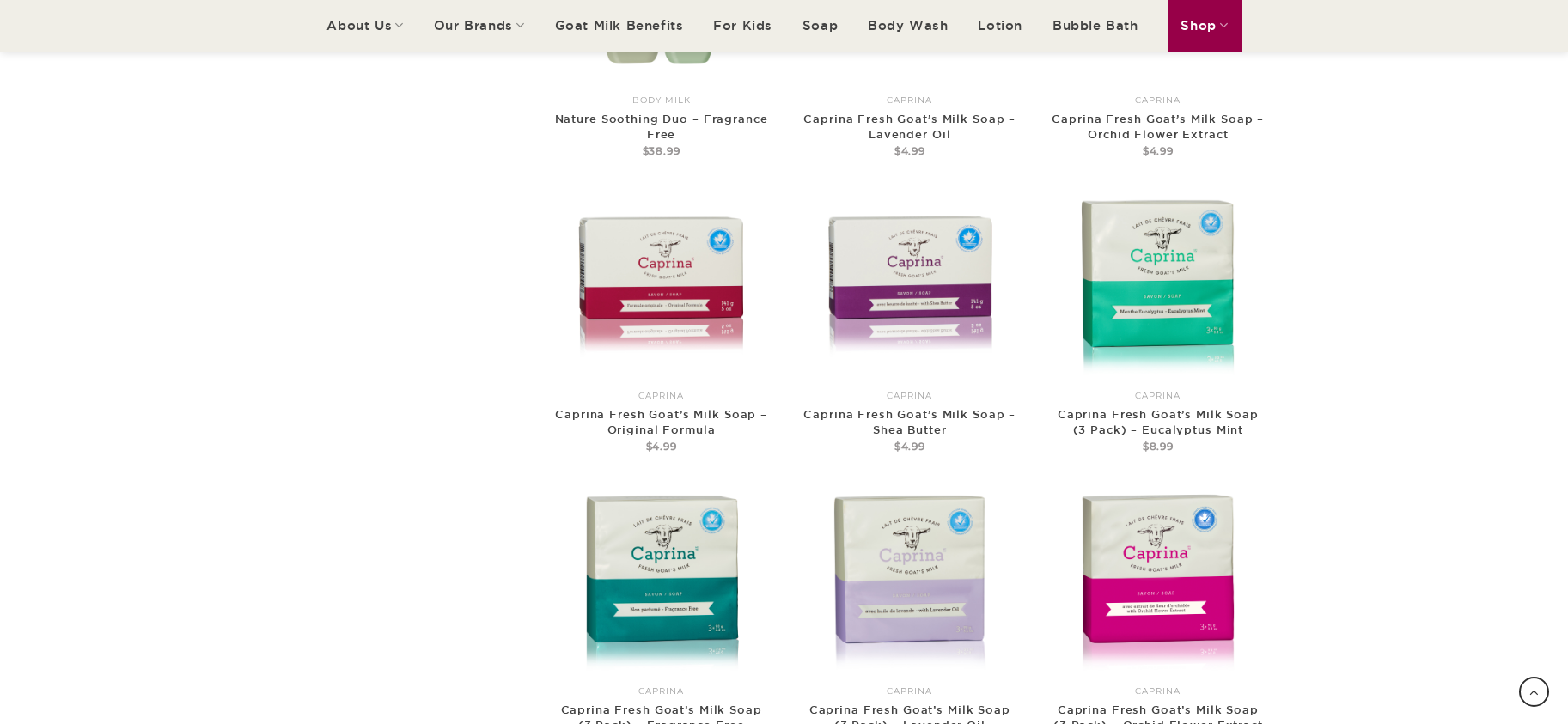 scroll, scrollTop: 2360, scrollLeft: 0, axis: vertical 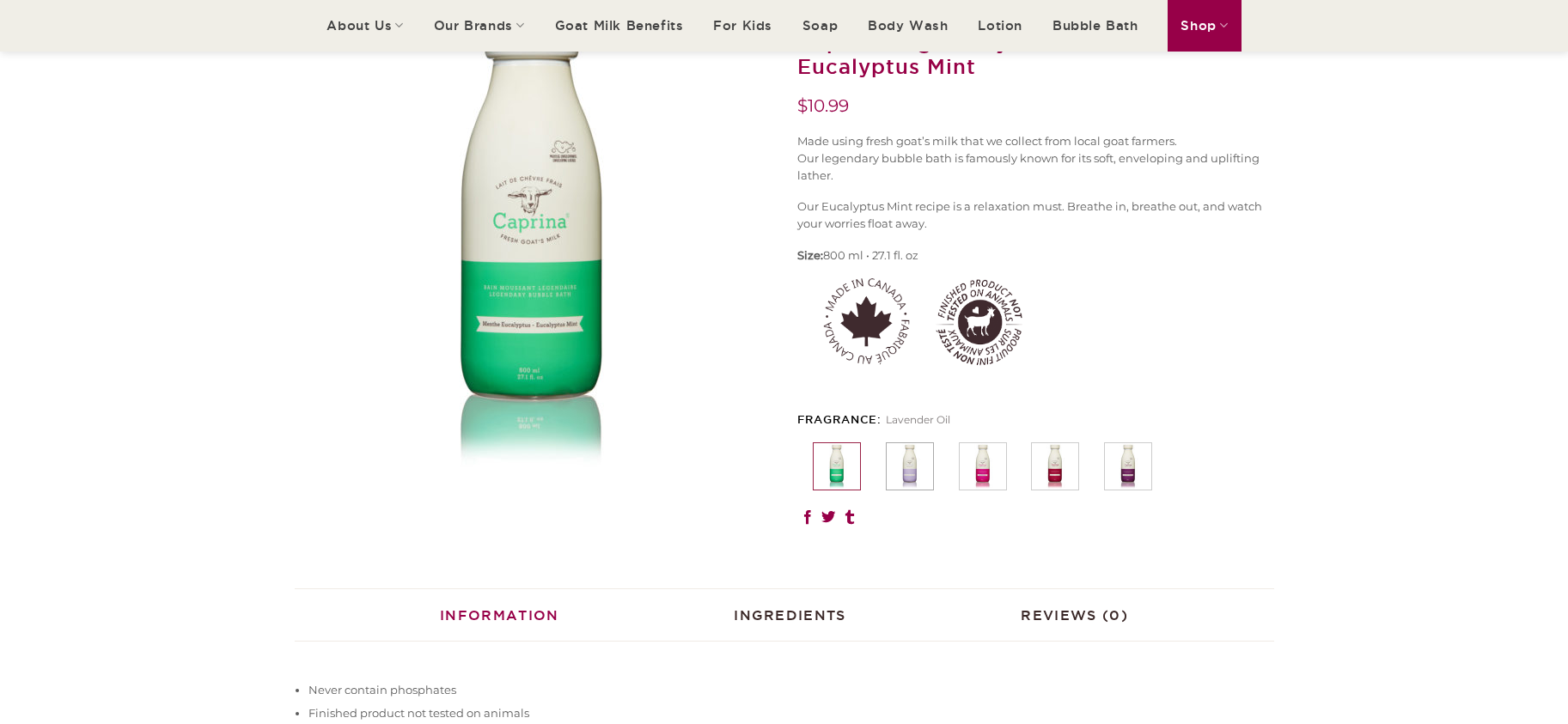 click at bounding box center (910, 466) 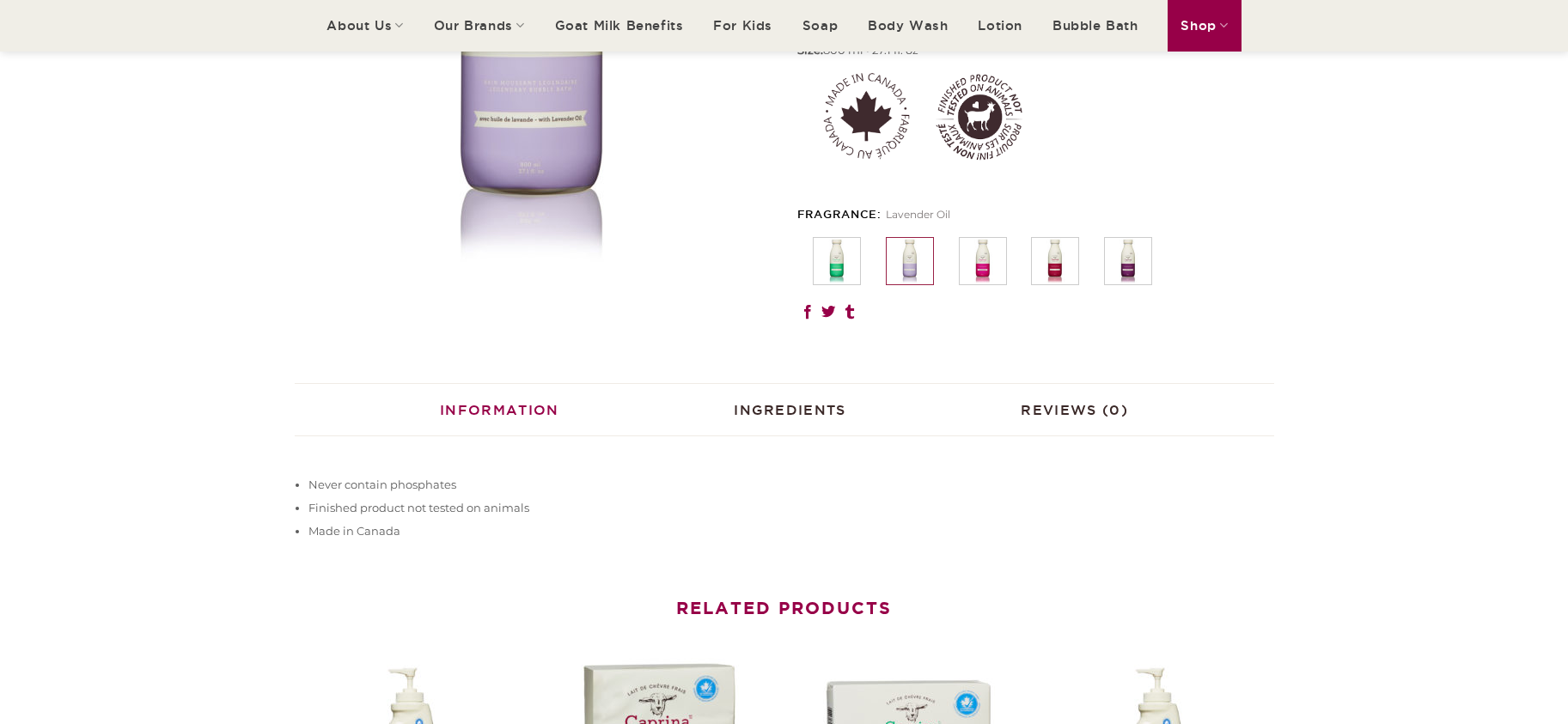 scroll, scrollTop: 463, scrollLeft: 0, axis: vertical 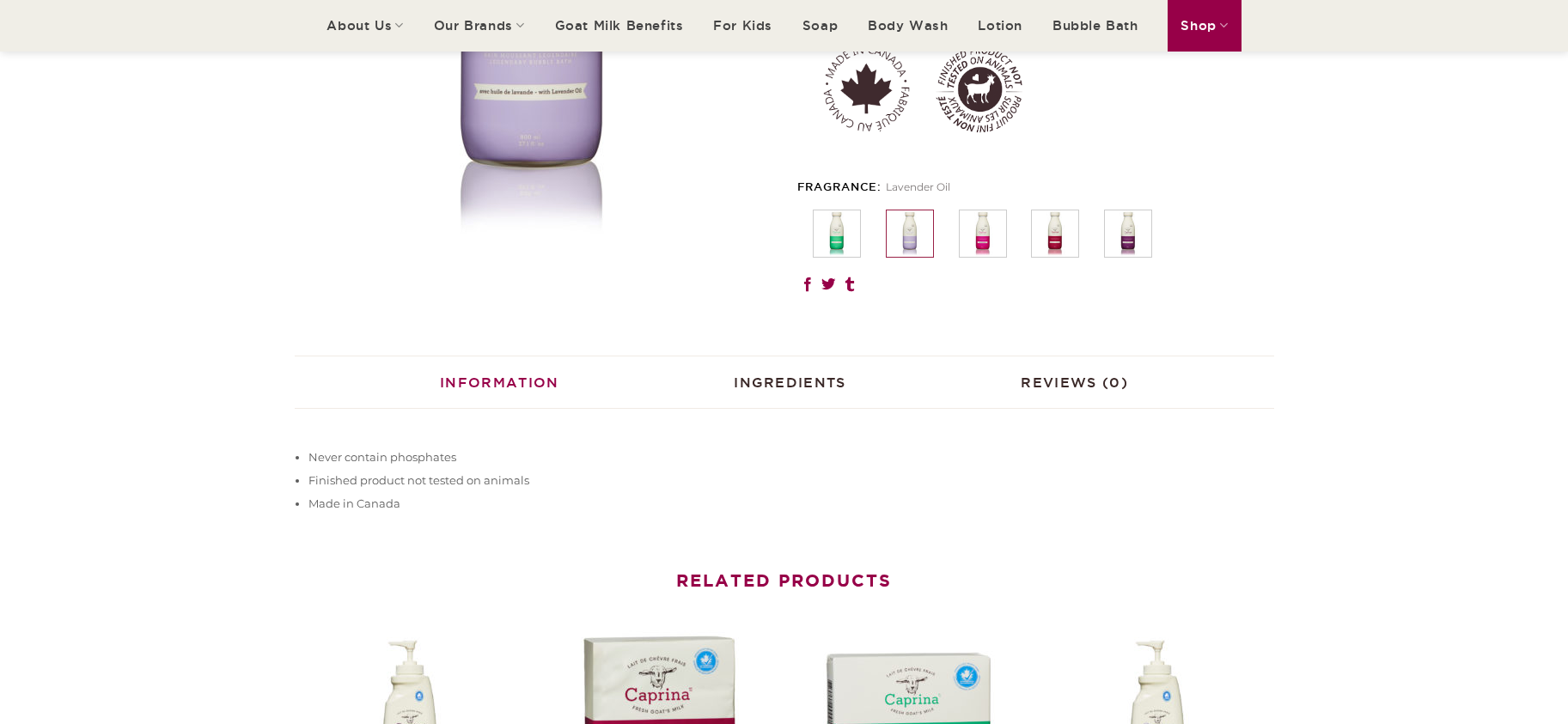 click on "Reviews (0)" at bounding box center (1074, 382) 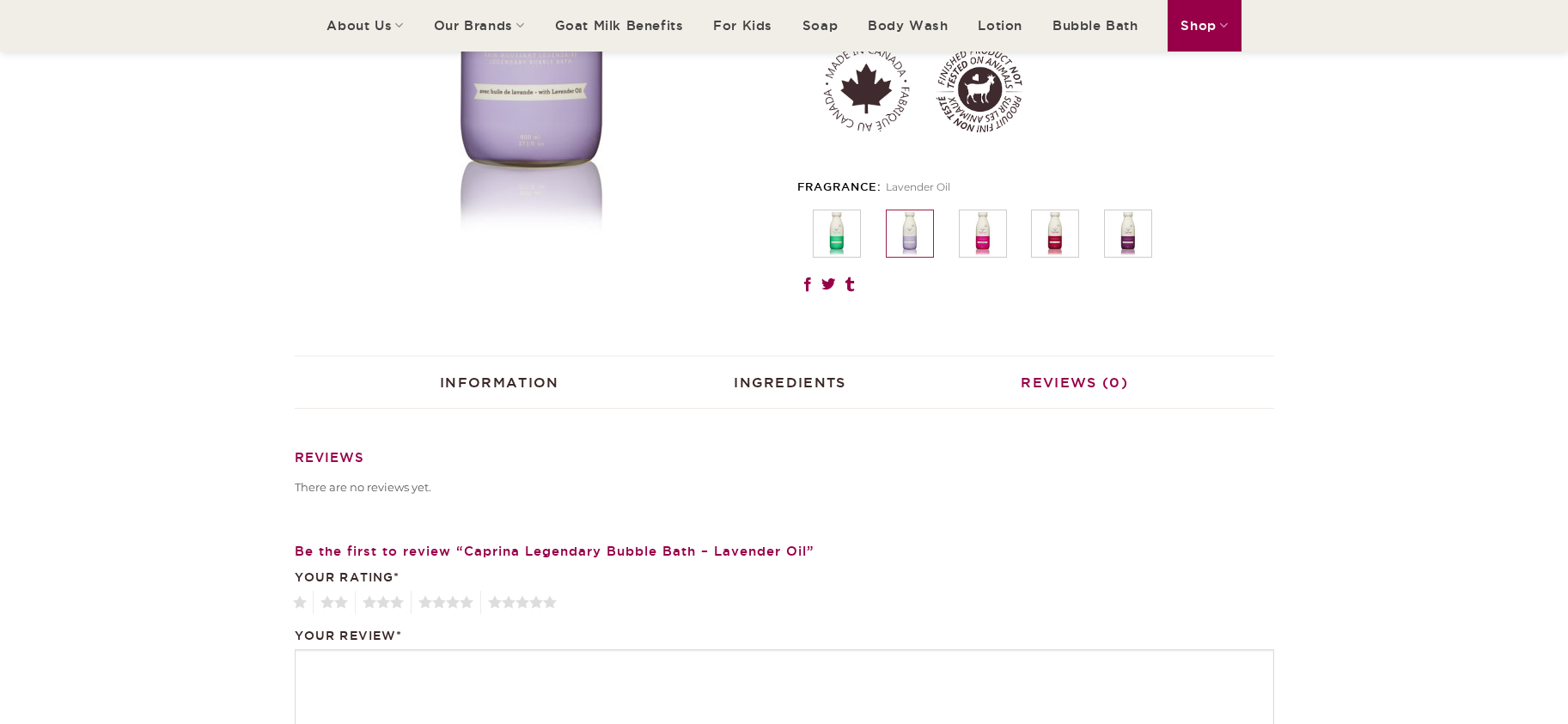 click on "Ingredients" at bounding box center [790, 382] 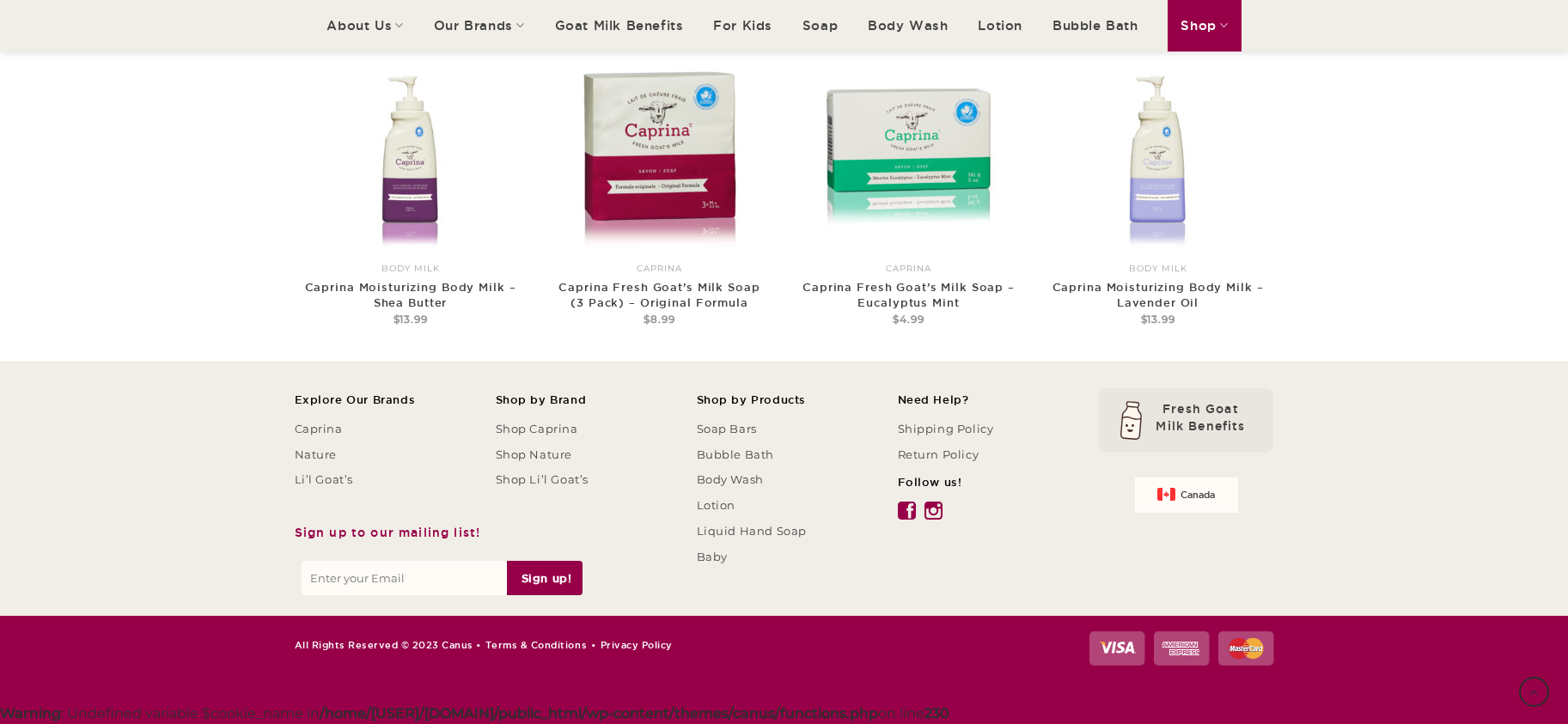 scroll, scrollTop: 0, scrollLeft: 0, axis: both 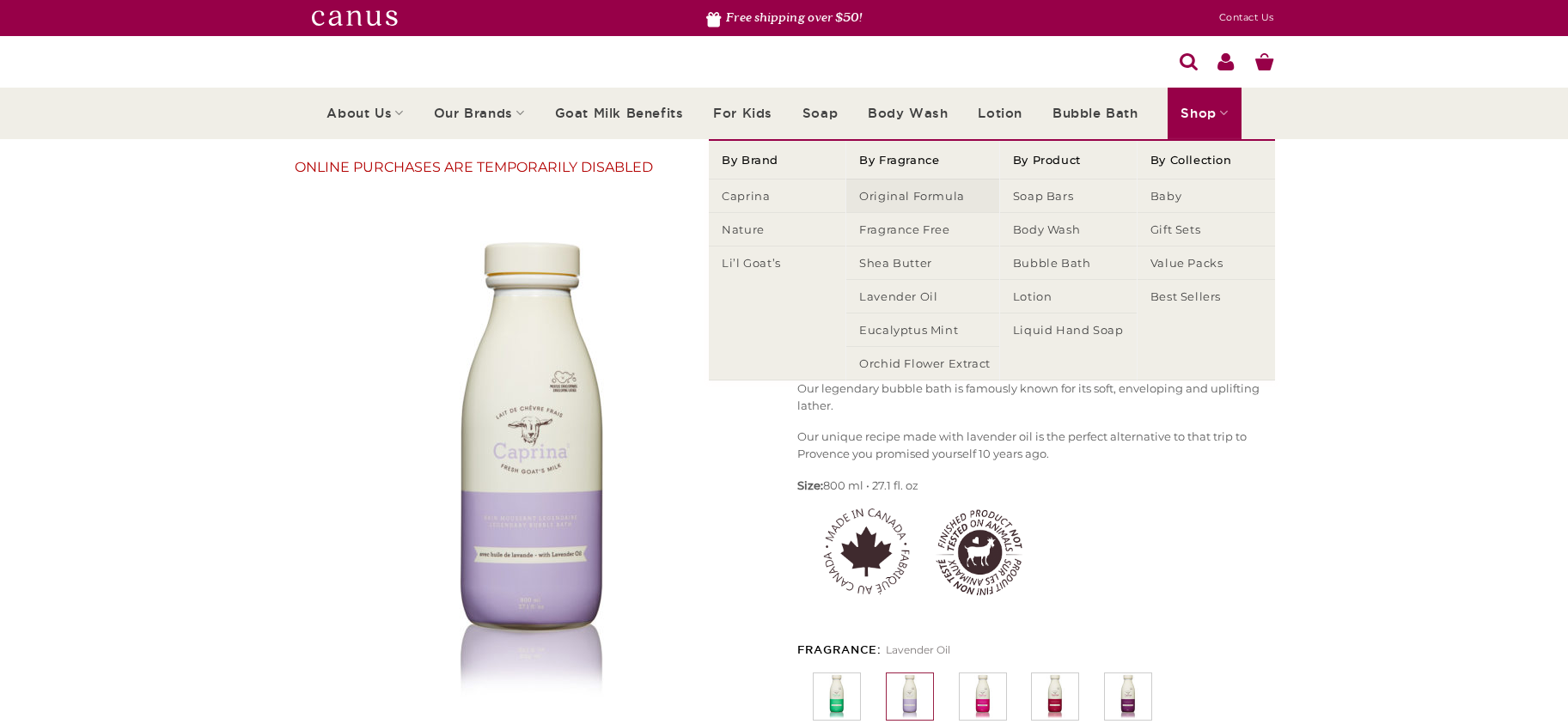 click on "Original Formula" at bounding box center [923, 195] 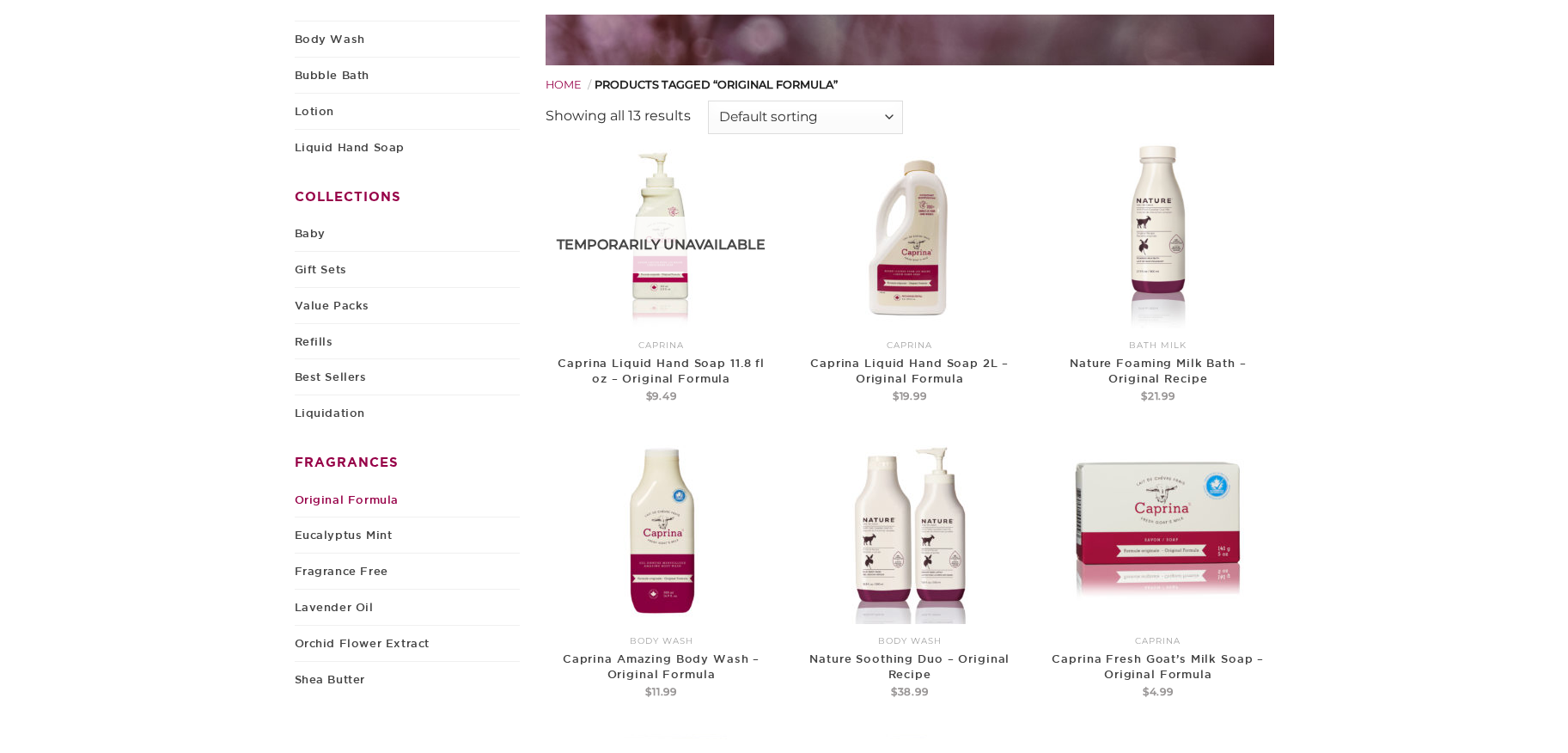 scroll, scrollTop: 0, scrollLeft: 0, axis: both 